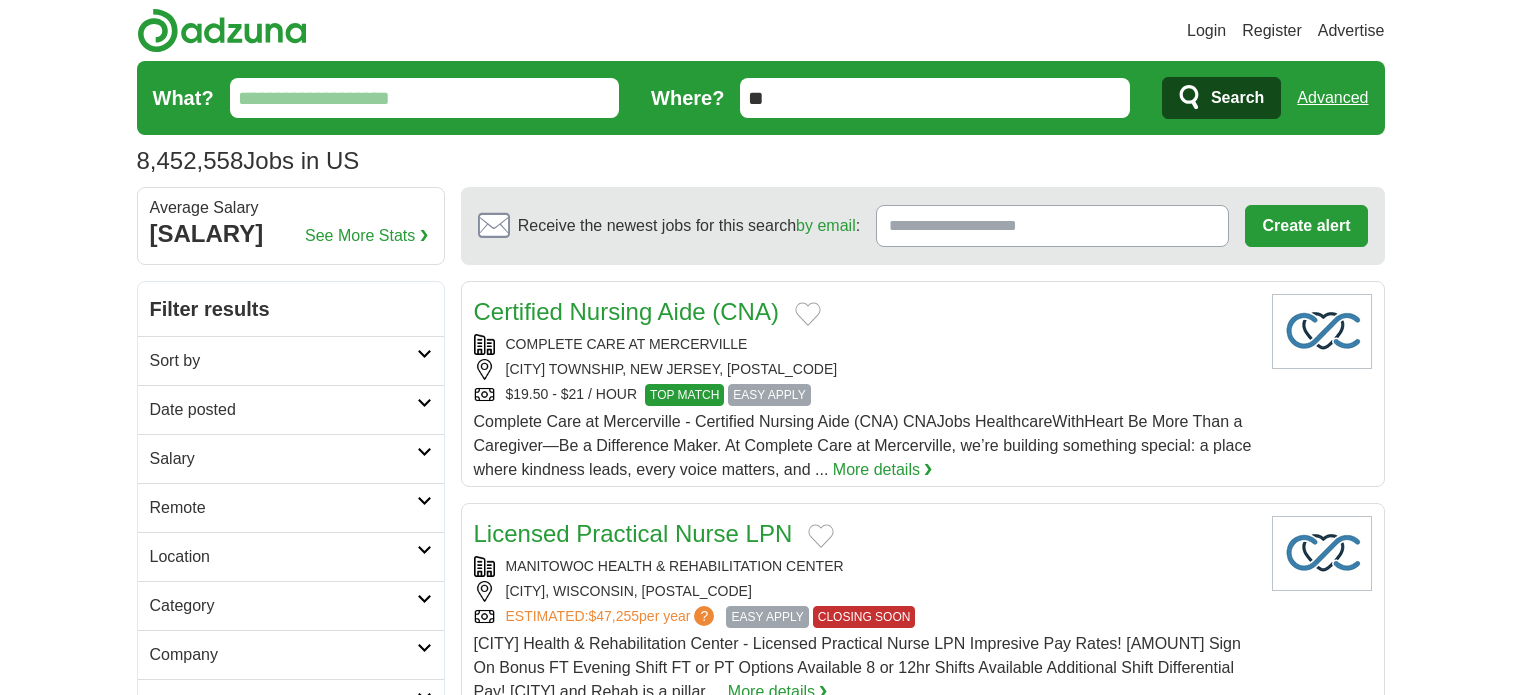 scroll, scrollTop: 300, scrollLeft: 0, axis: vertical 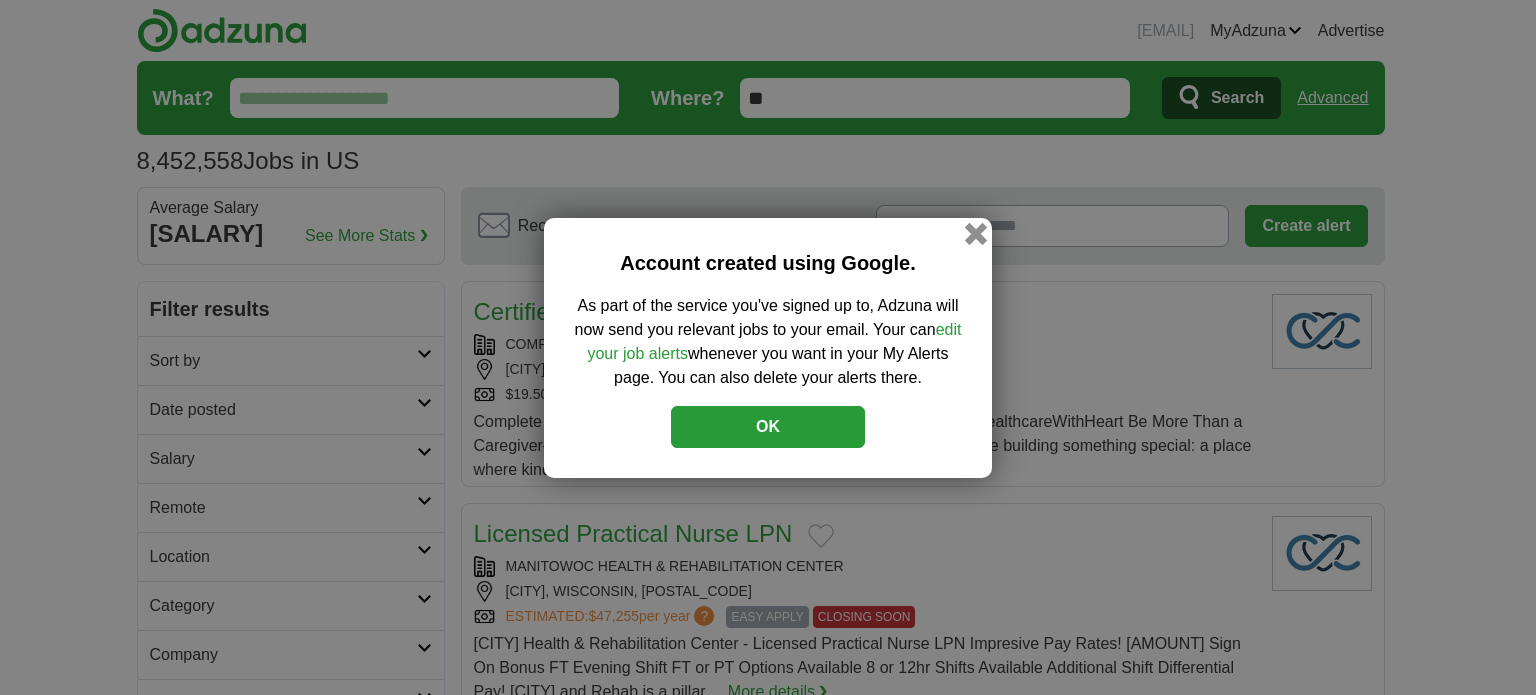click at bounding box center [976, 233] 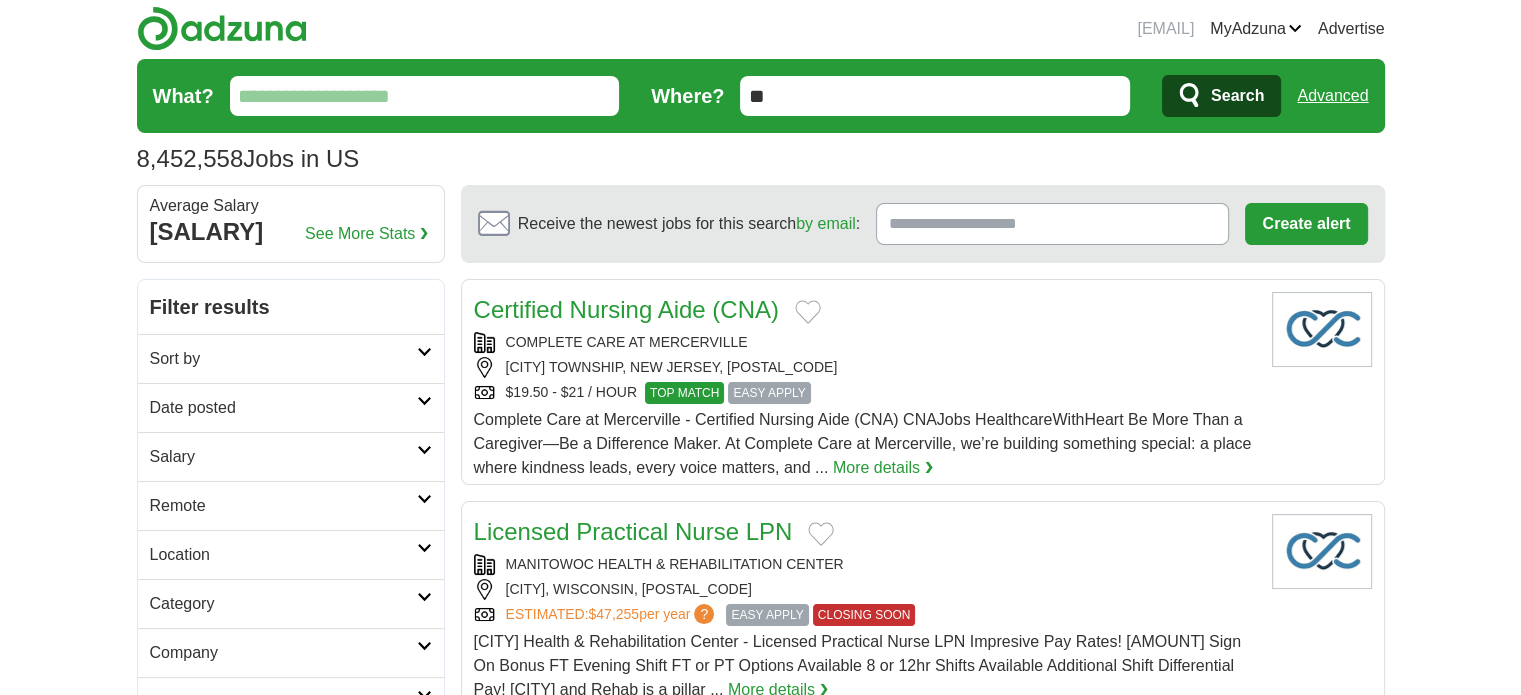 scroll, scrollTop: 0, scrollLeft: 0, axis: both 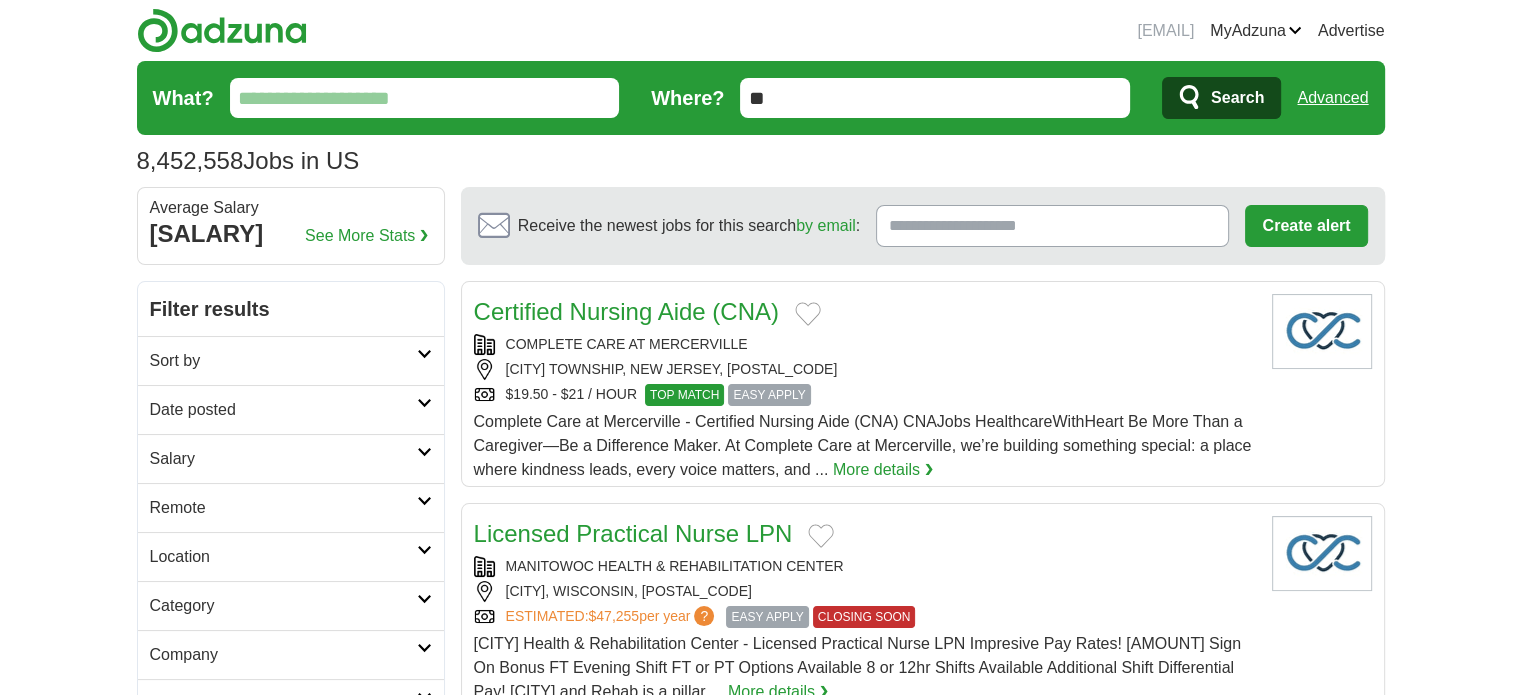 click on "Logout" at bounding box center [0, 0] 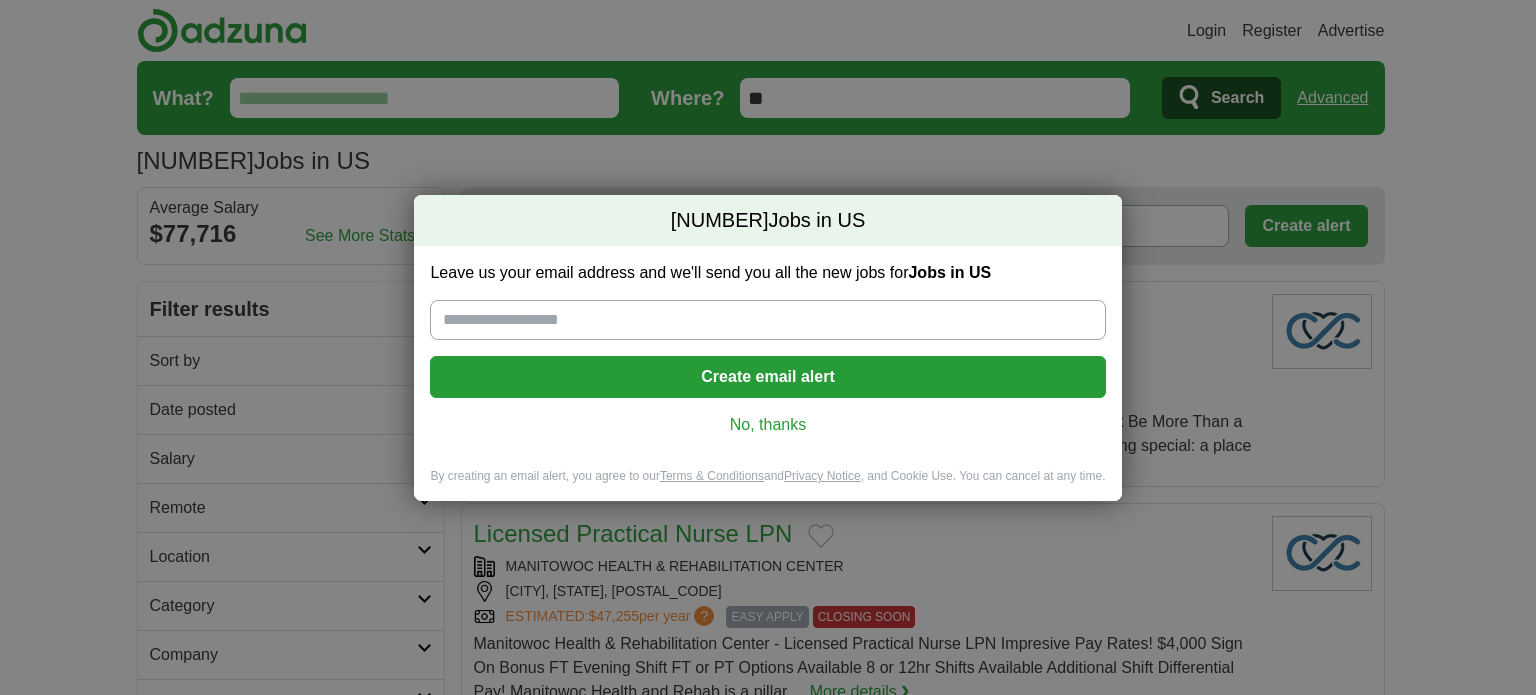 scroll, scrollTop: 0, scrollLeft: 0, axis: both 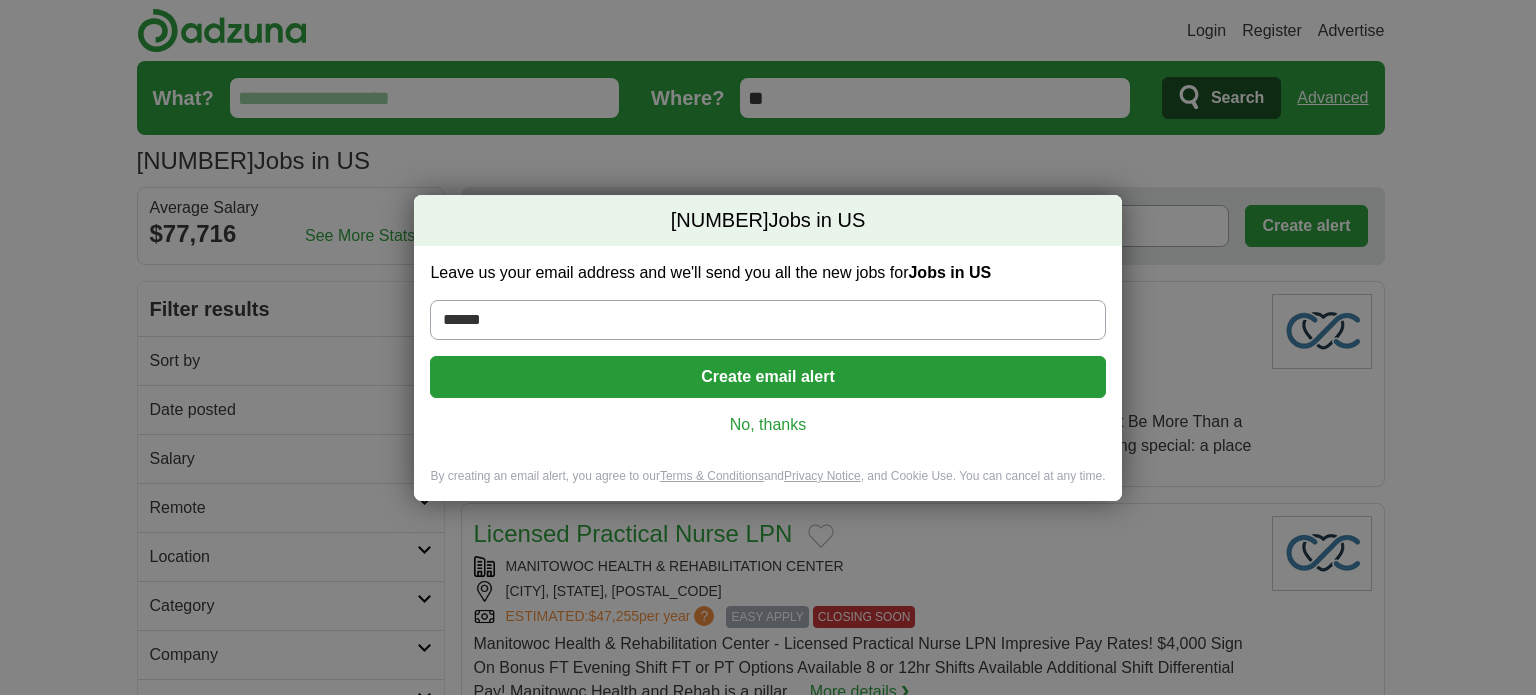 type on "**********" 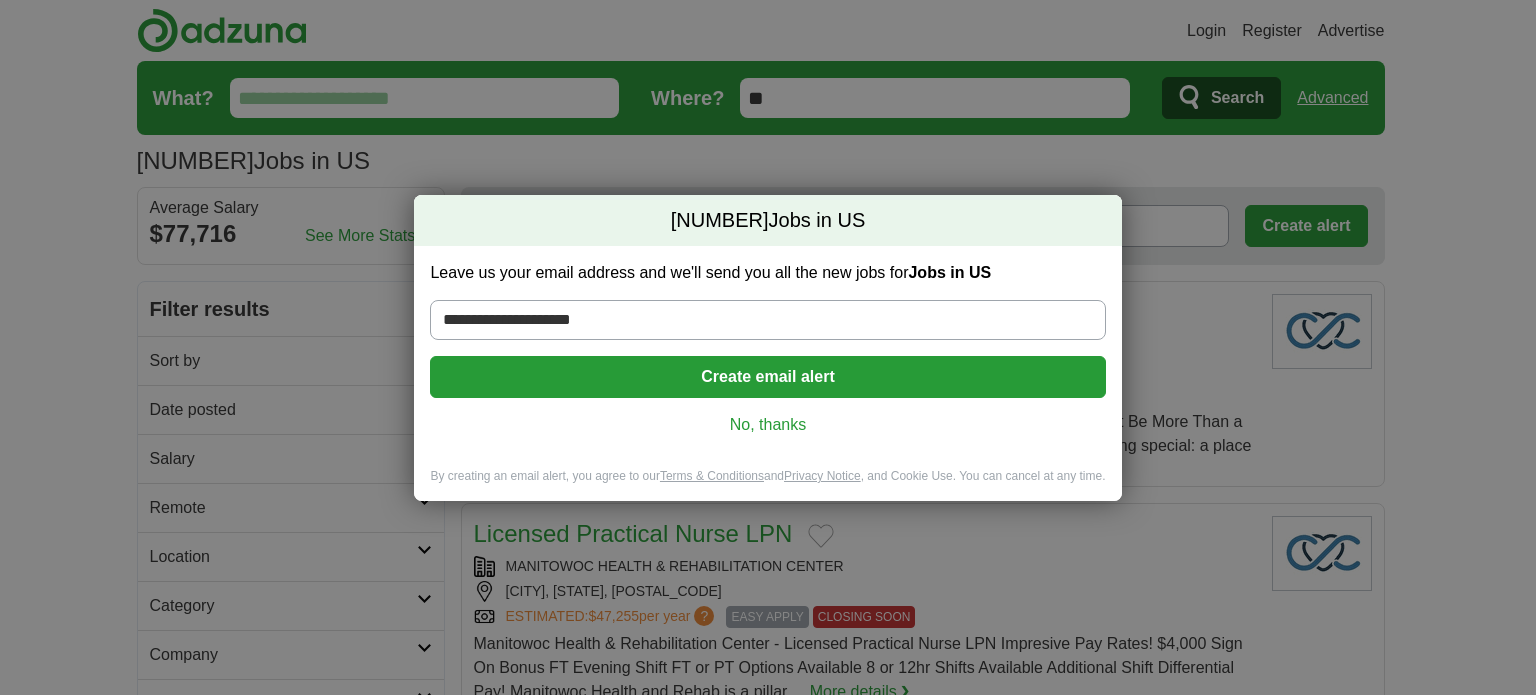 type on "**********" 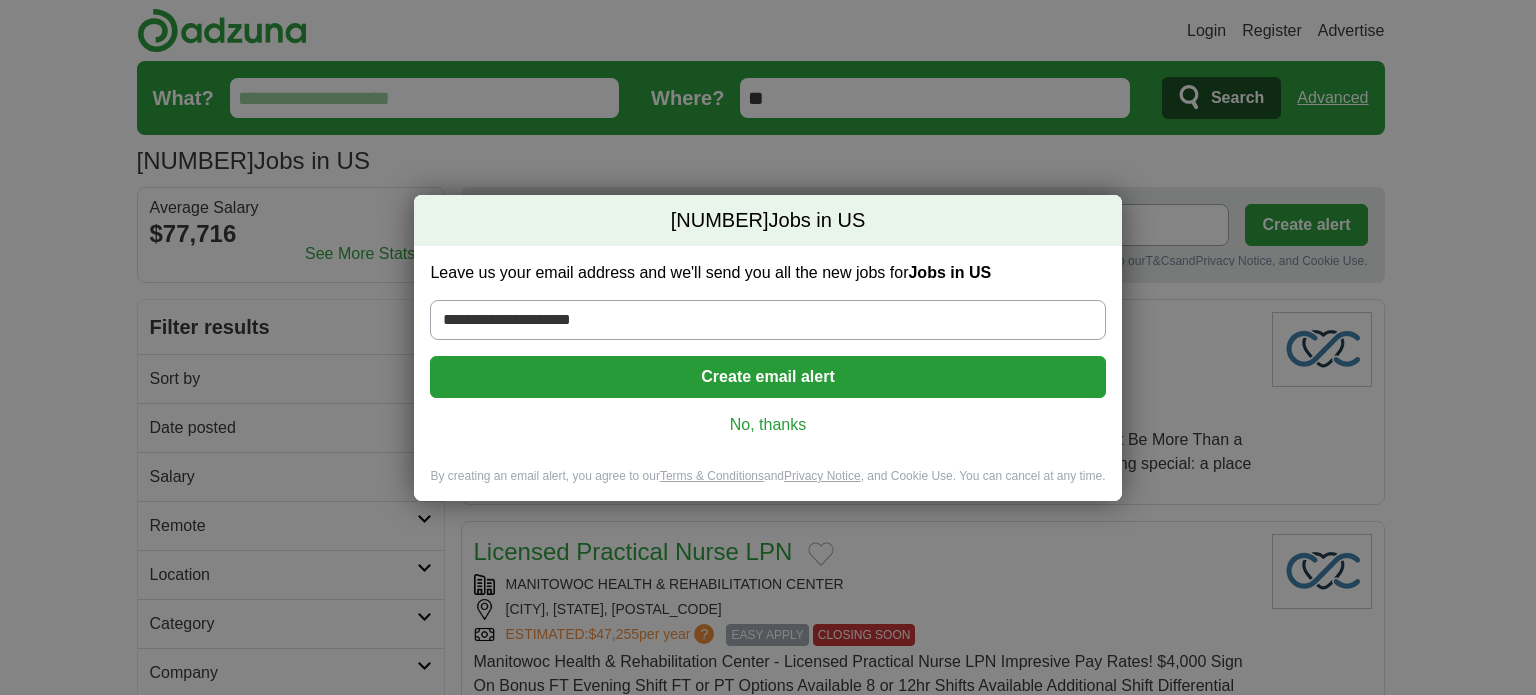 click on "Create email alert" at bounding box center [767, 377] 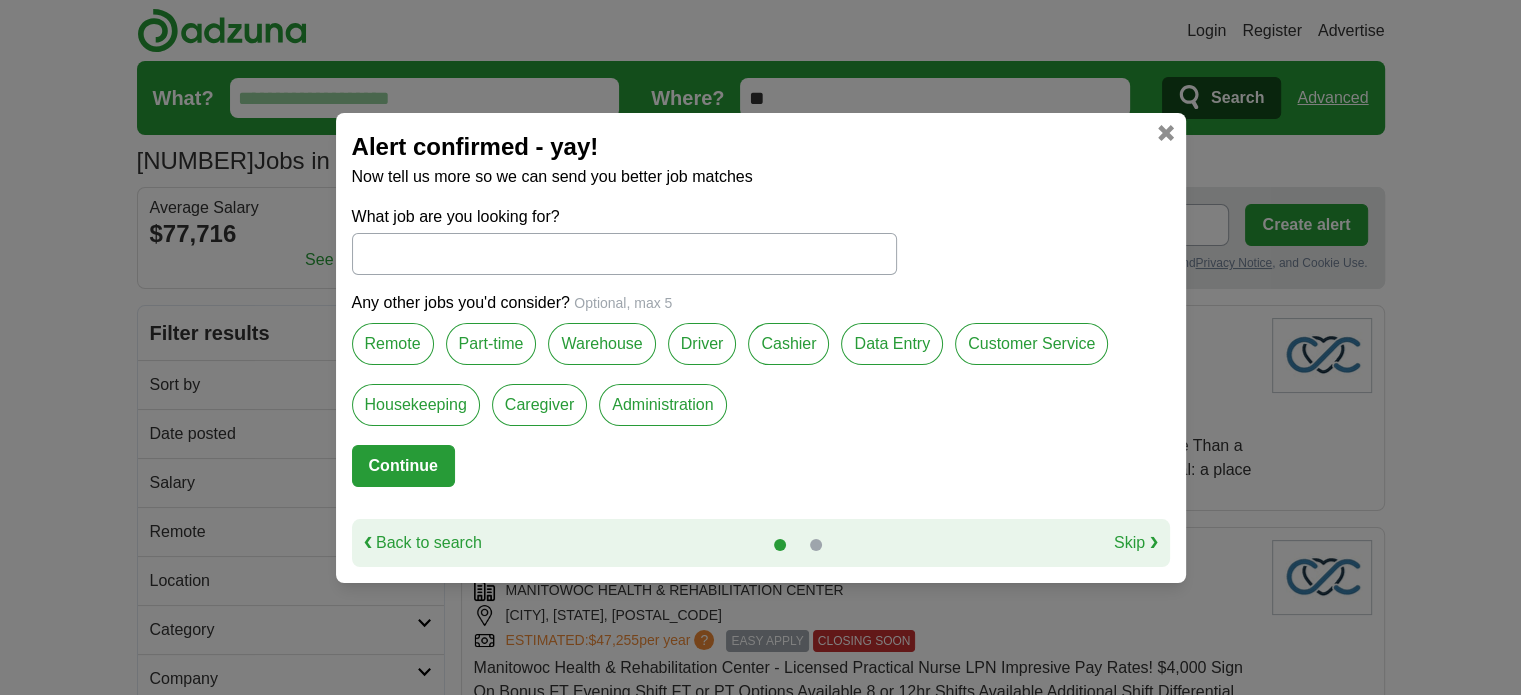 click on "What job are you looking for?" at bounding box center (624, 254) 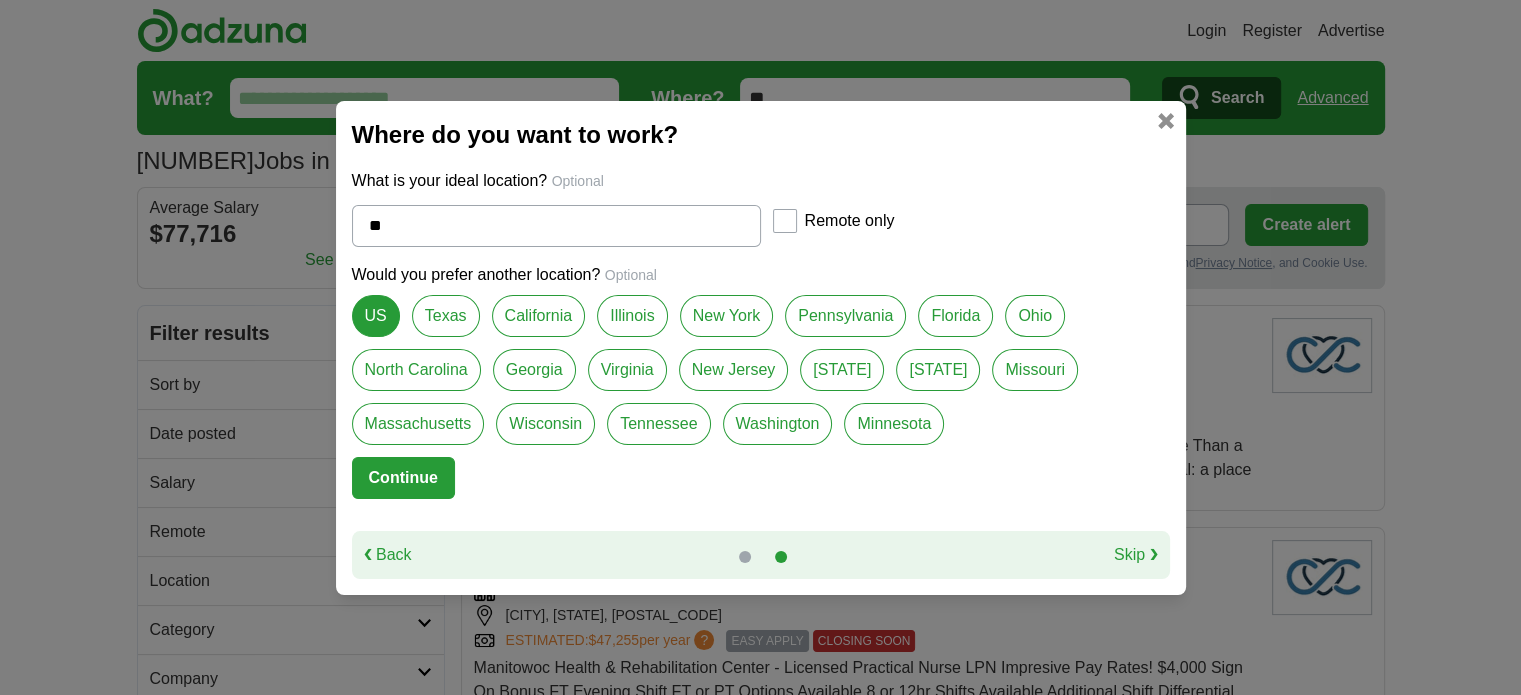 click on "Texas" at bounding box center [446, 316] 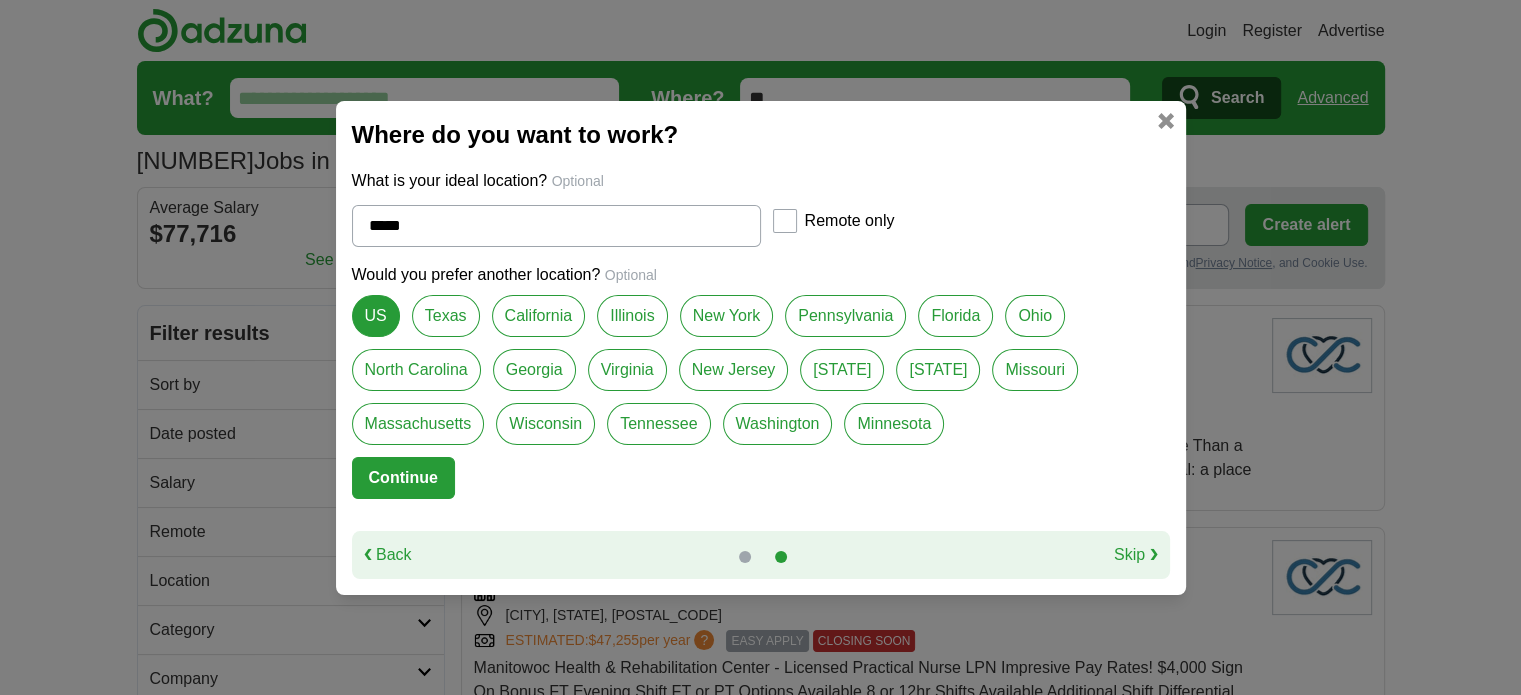 select on "*" 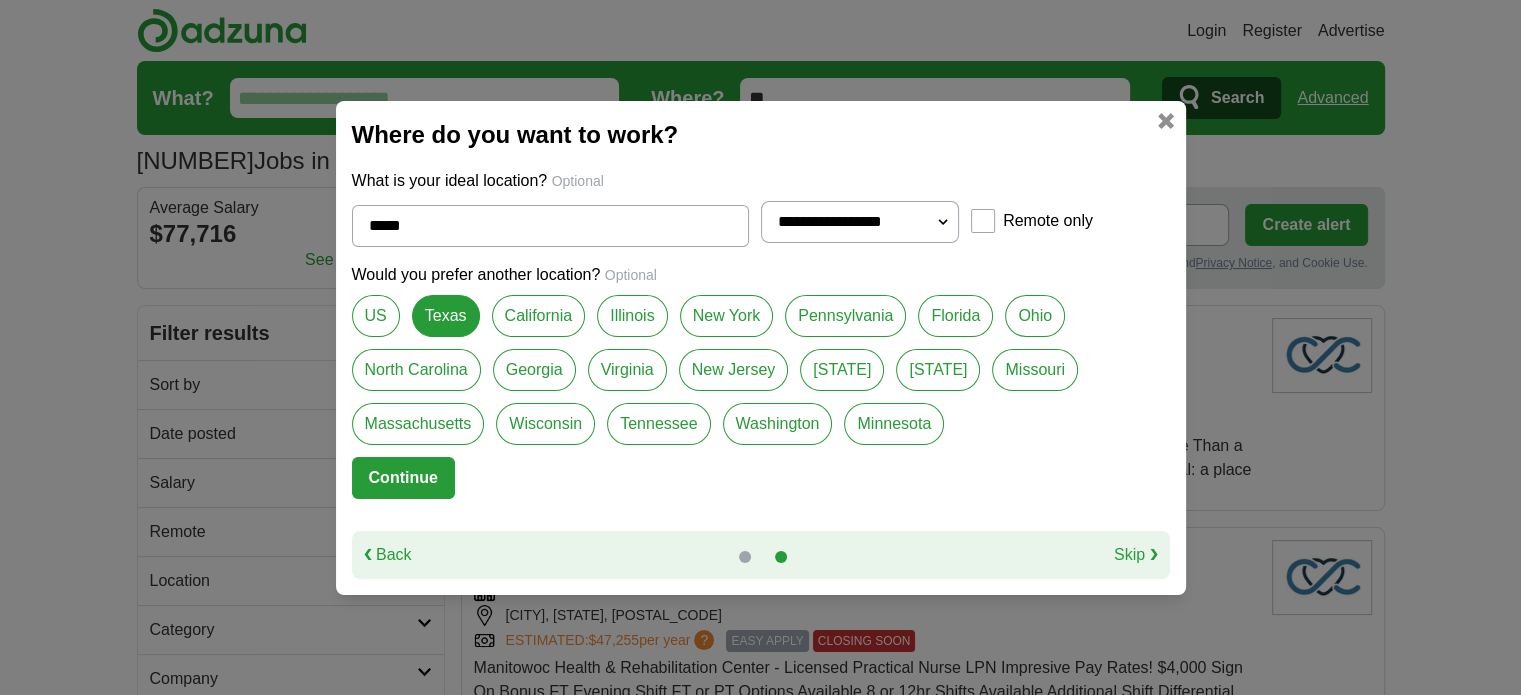 click on "**********" at bounding box center (860, 222) 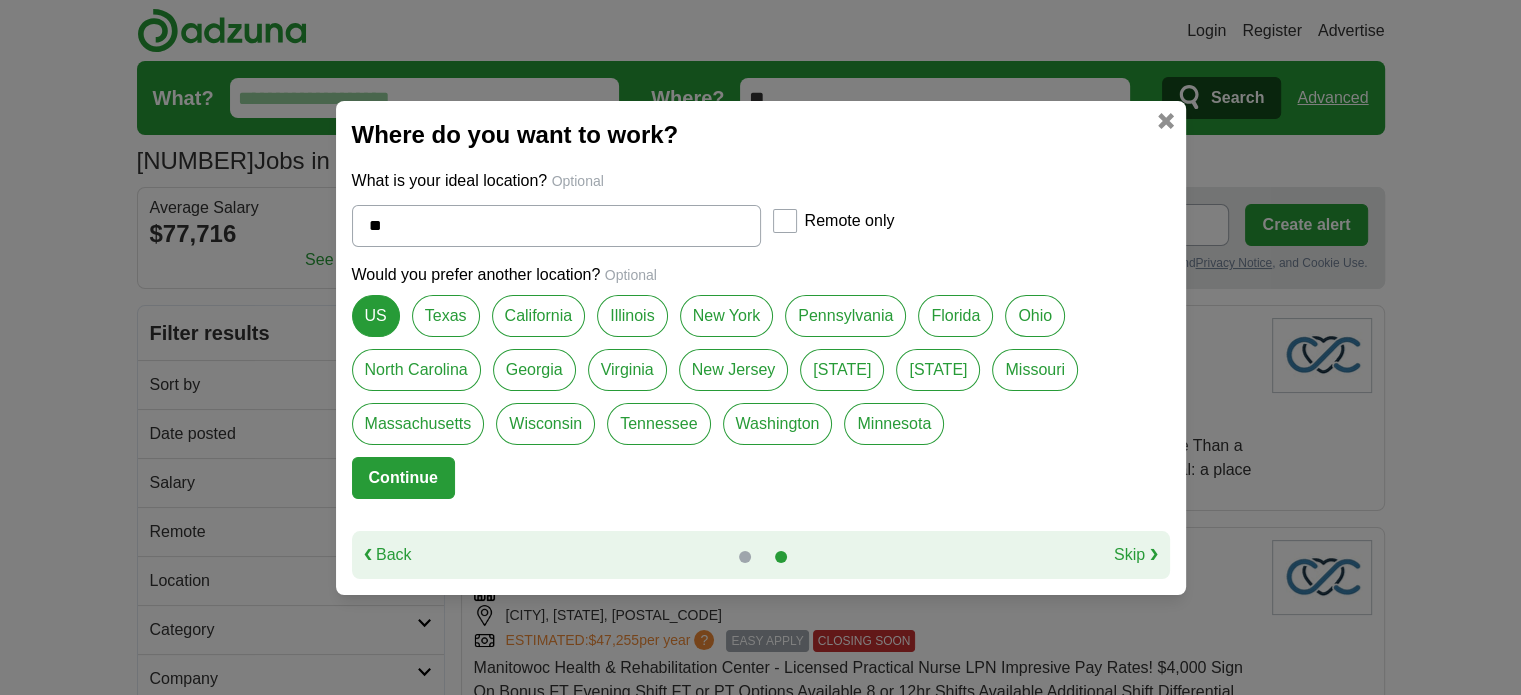 click on "Texas" at bounding box center (446, 316) 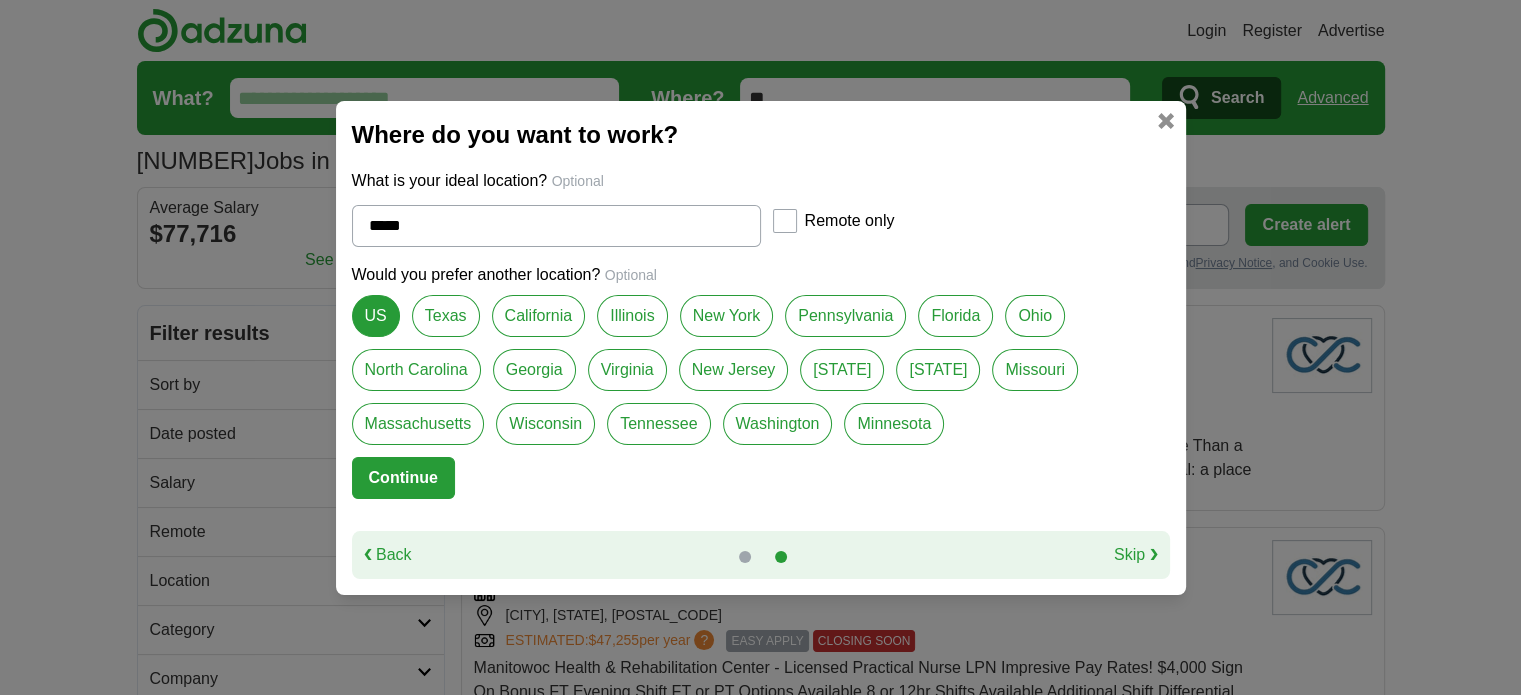 select on "*" 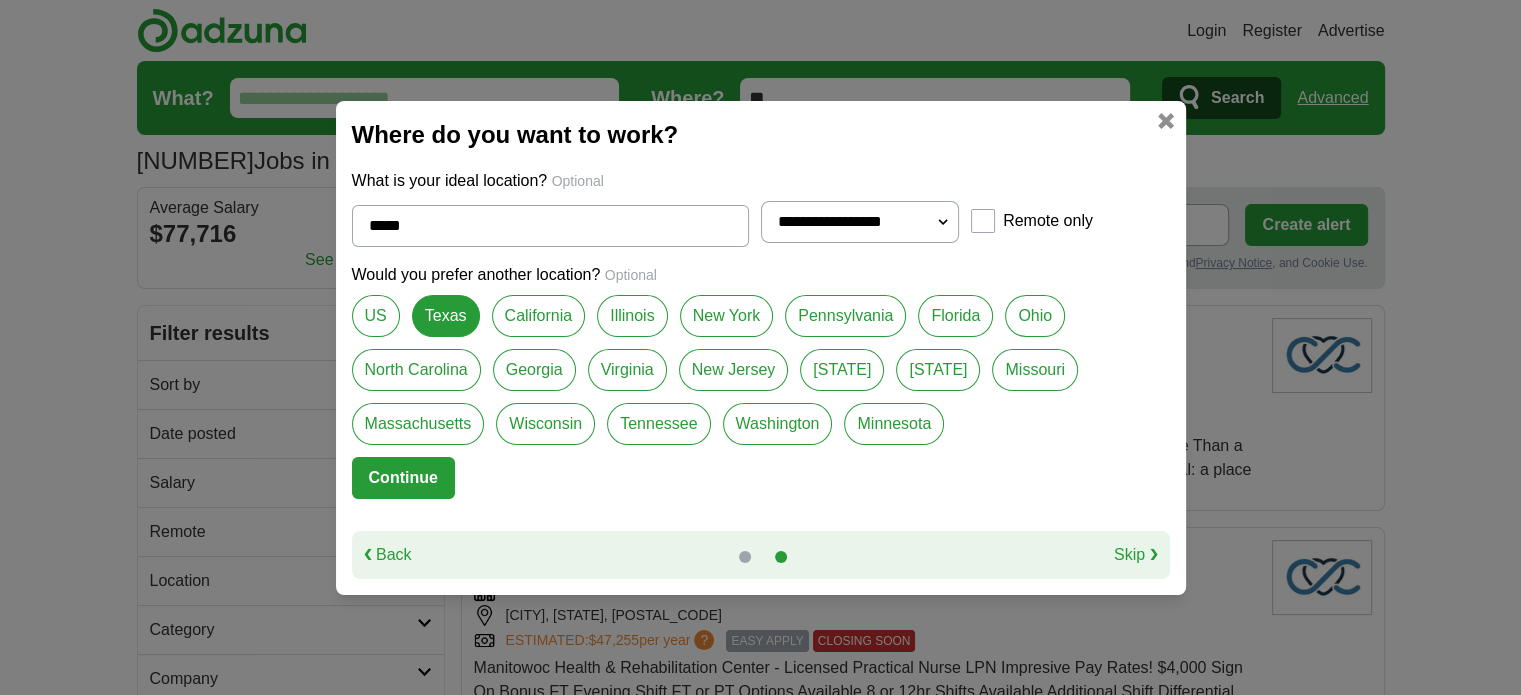 click at bounding box center (1166, 121) 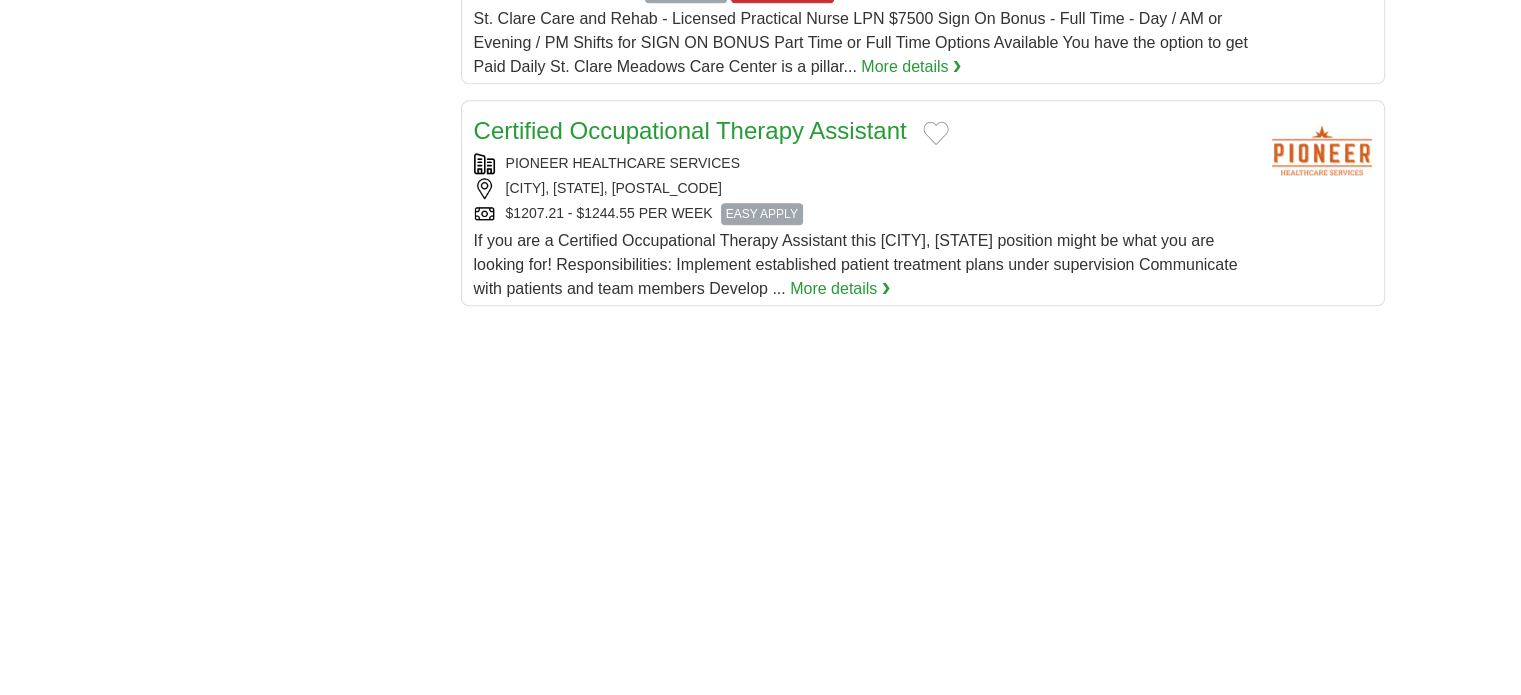 scroll, scrollTop: 2400, scrollLeft: 0, axis: vertical 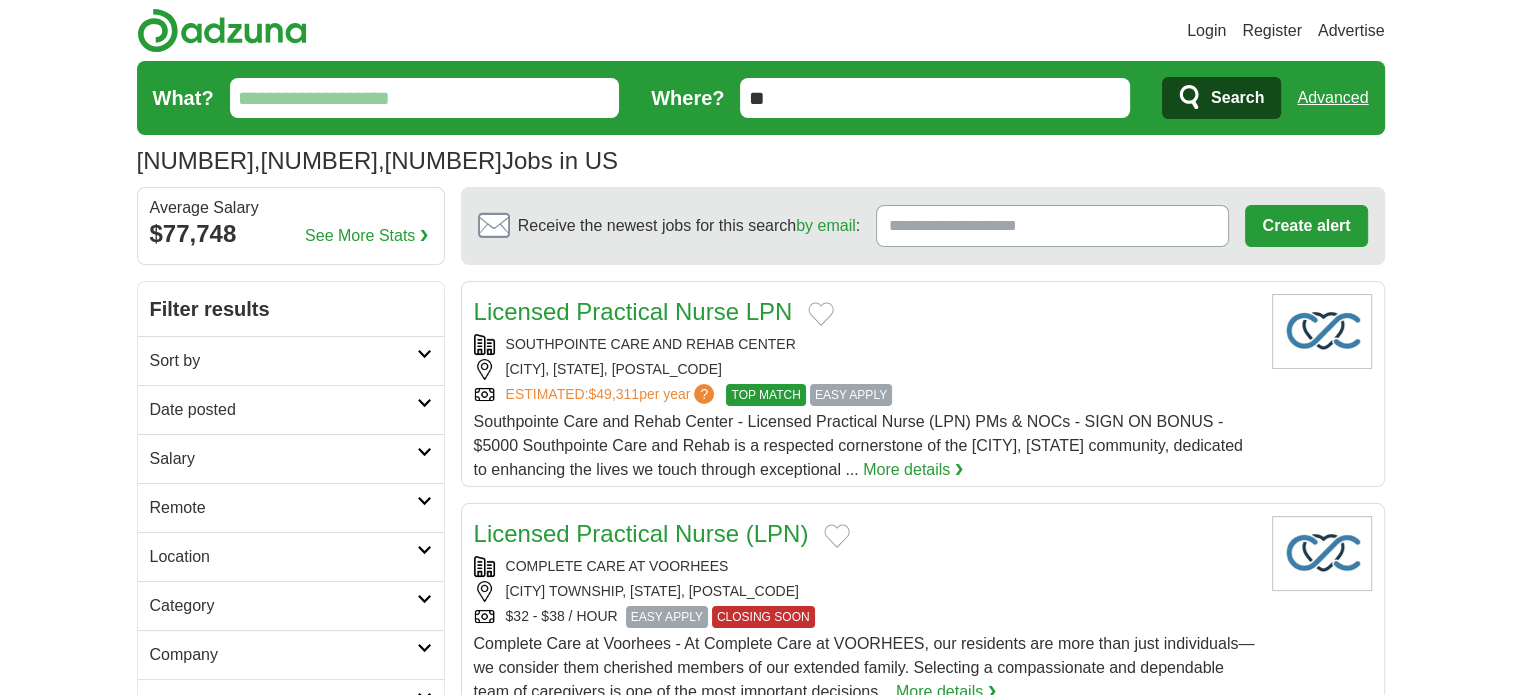click on "What?" at bounding box center (425, 98) 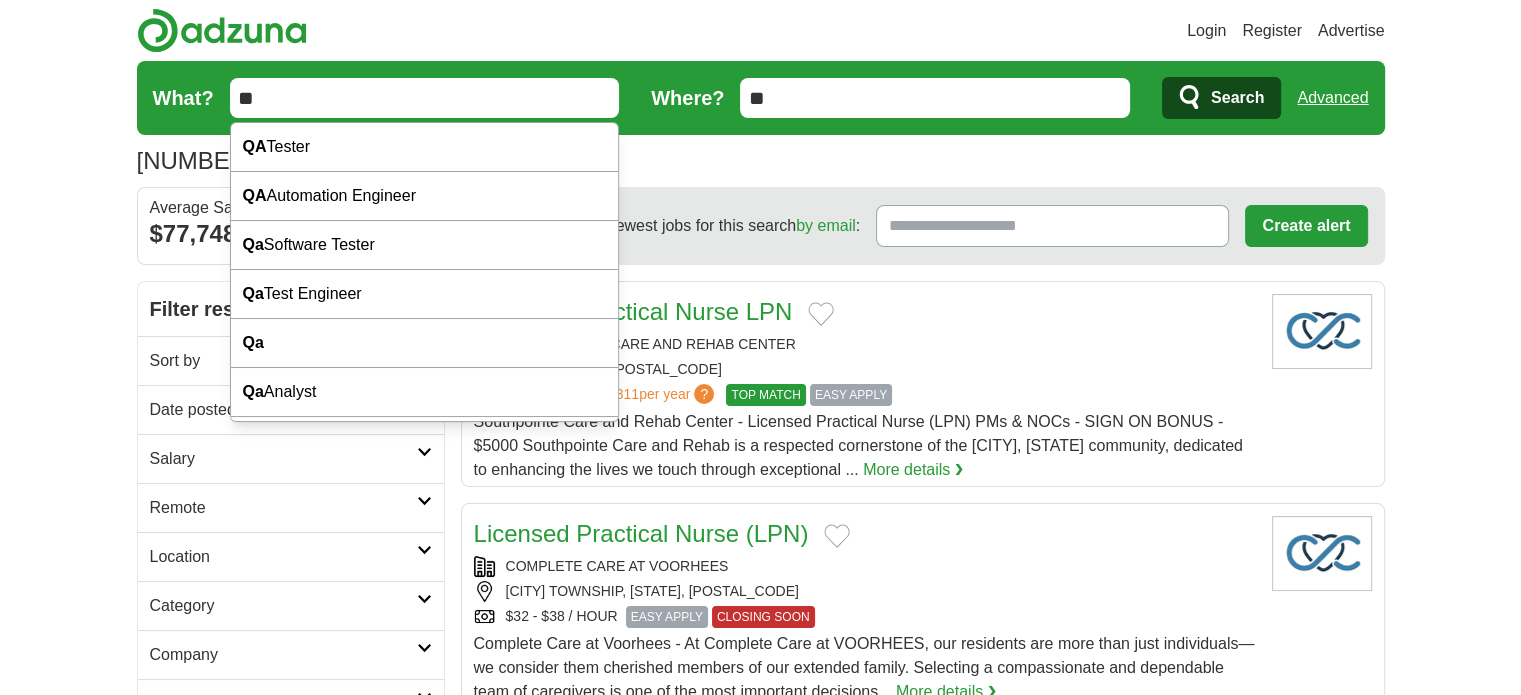 type on "*" 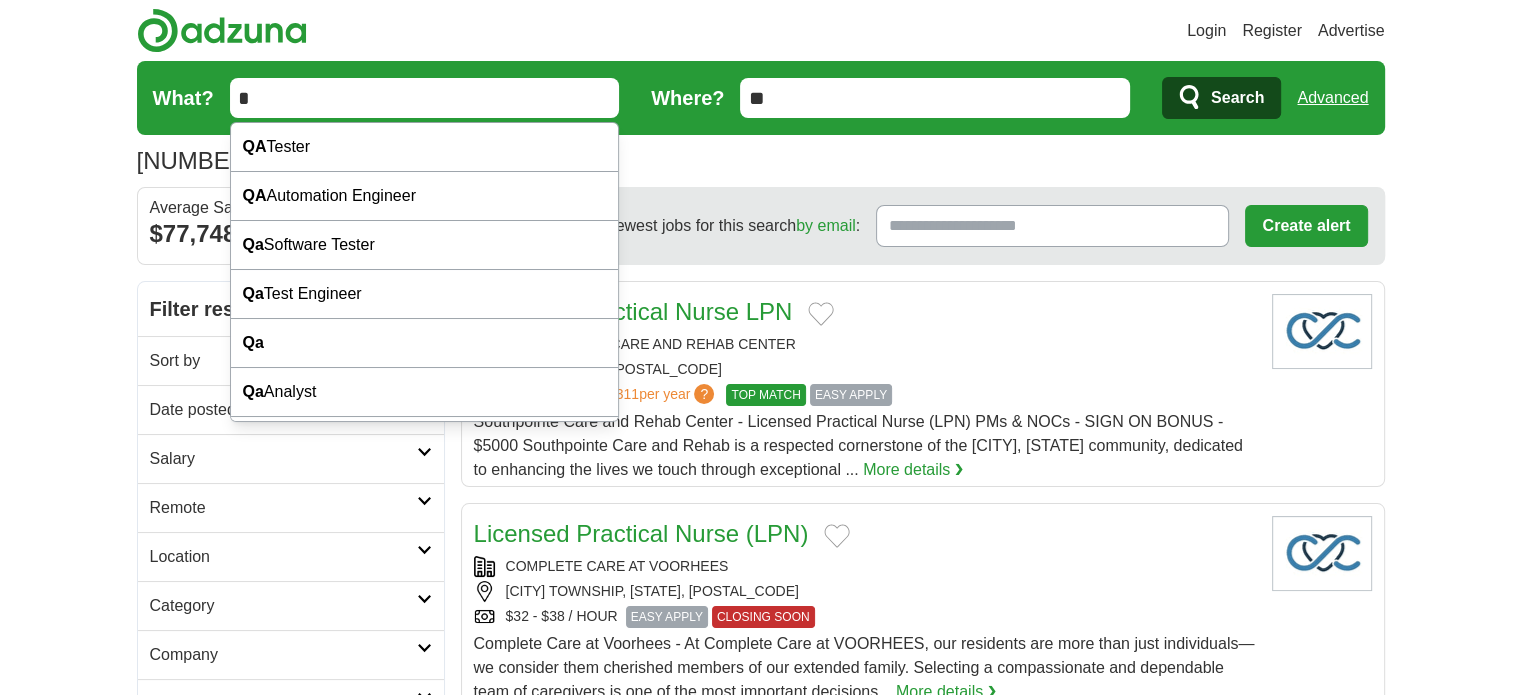 type 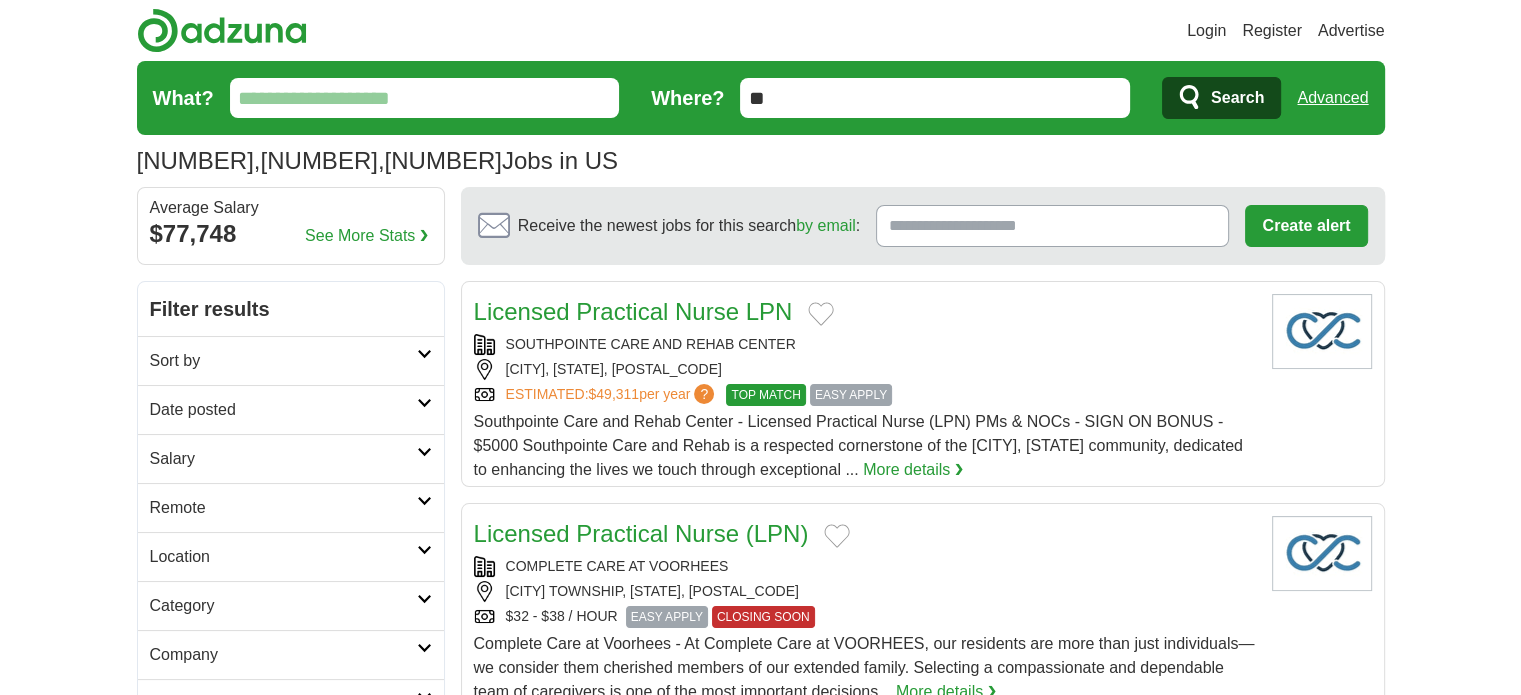click on "**" at bounding box center [935, 98] 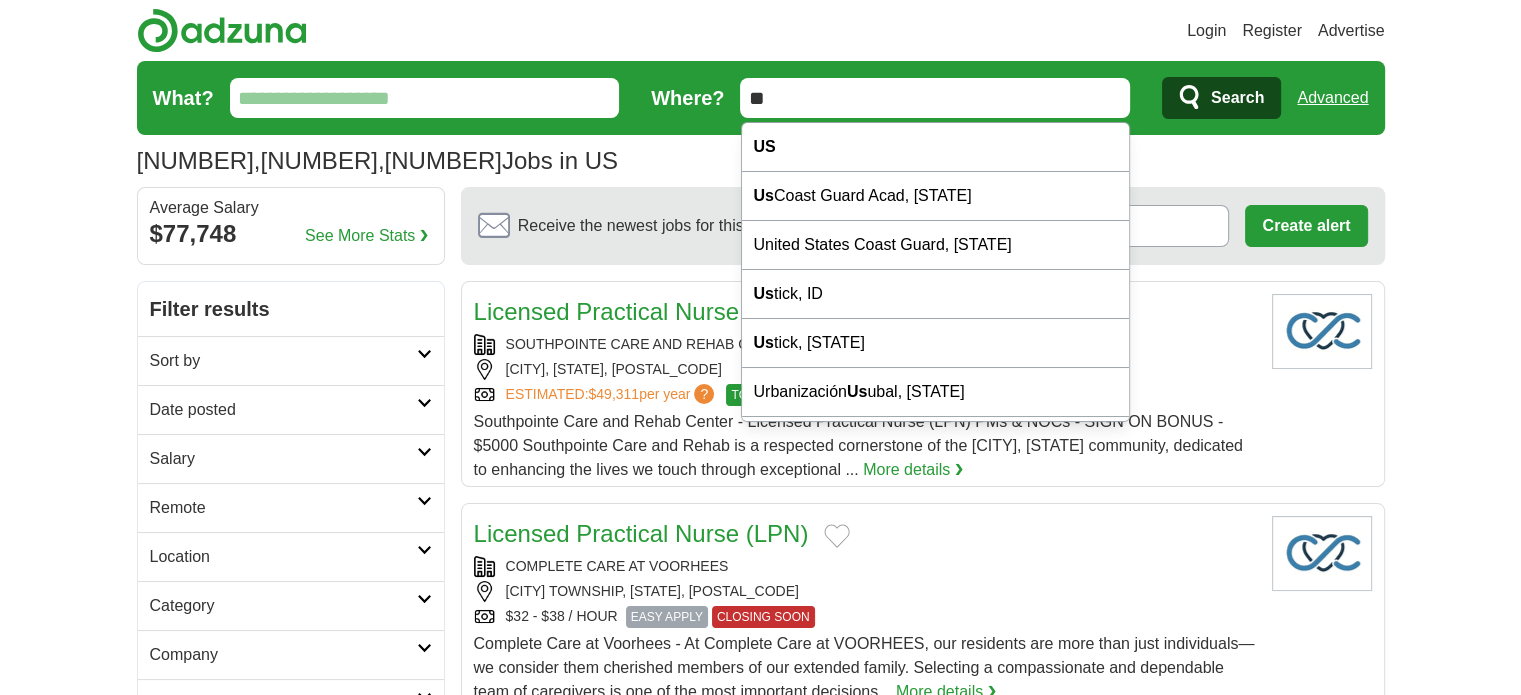 click on "**" at bounding box center (935, 98) 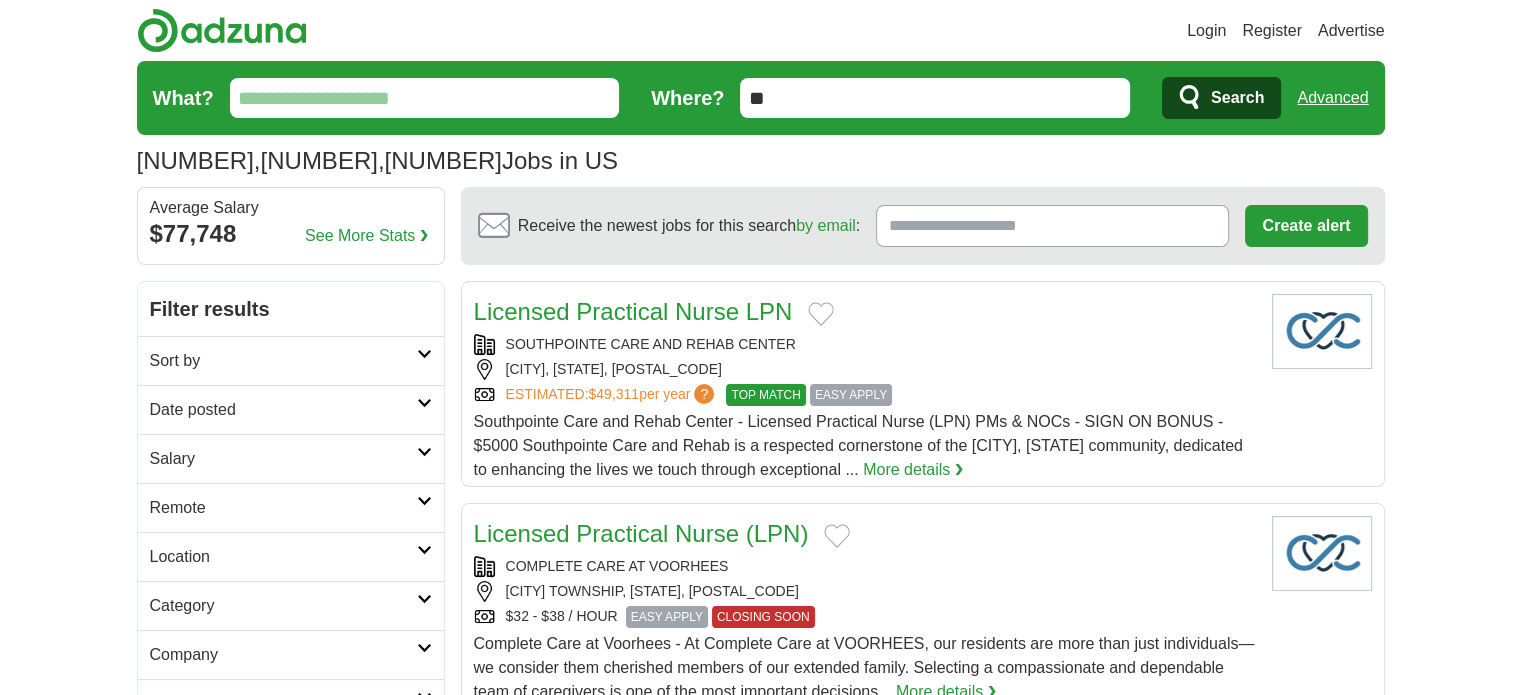 type on "*" 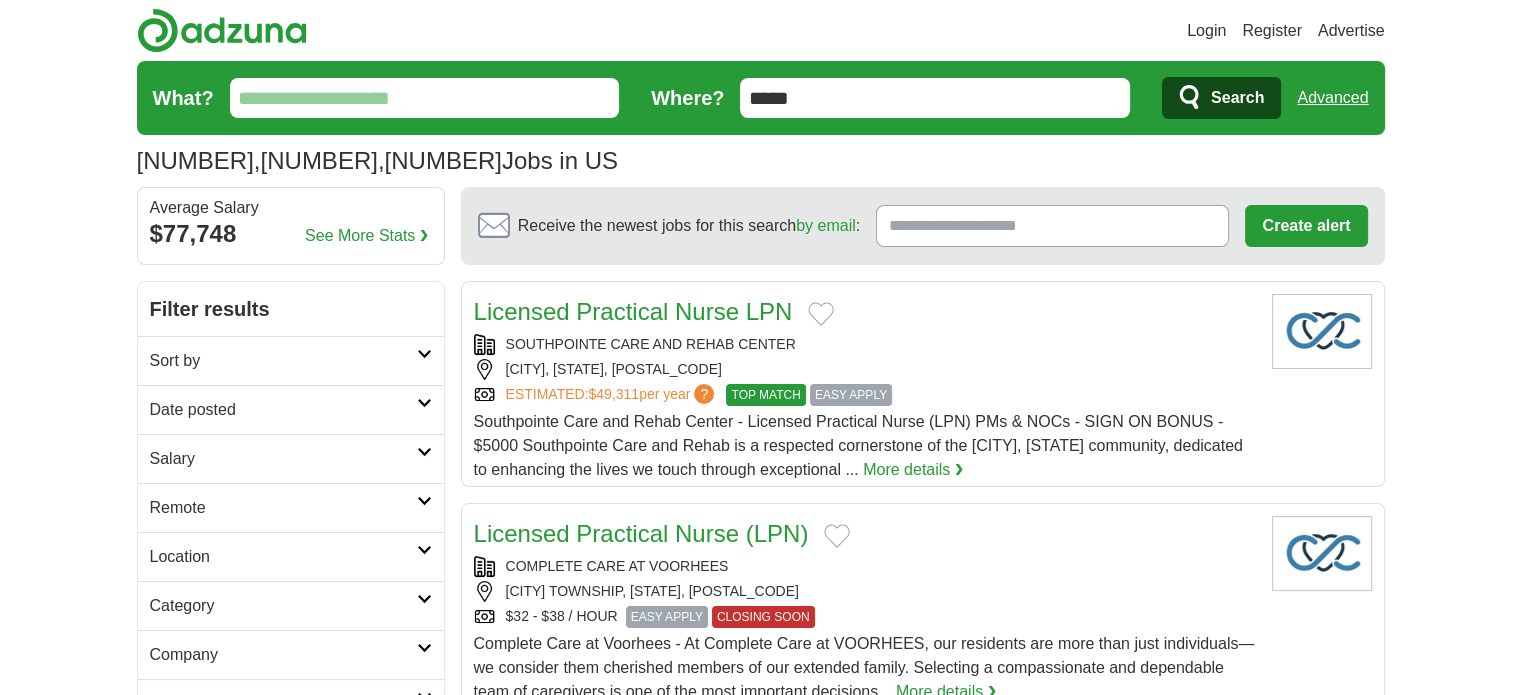 type on "*****" 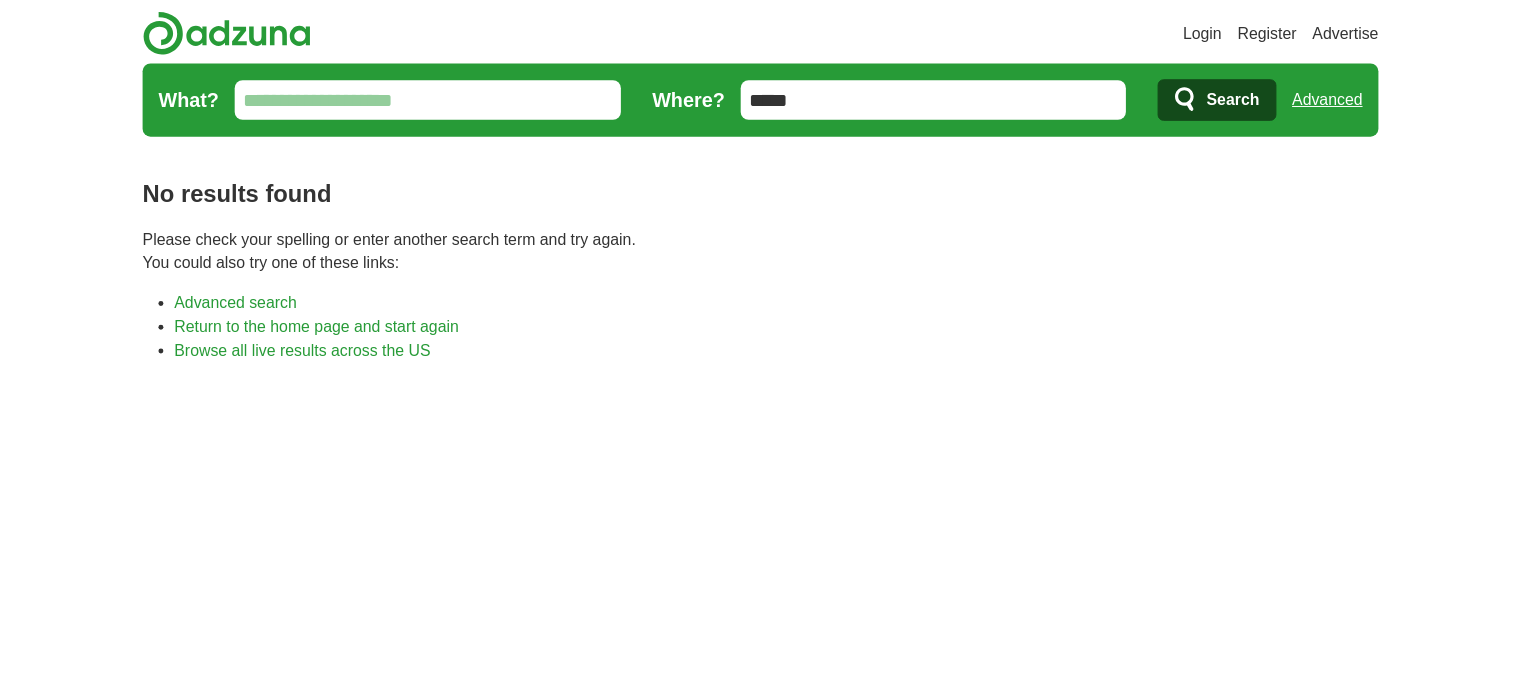 scroll, scrollTop: 0, scrollLeft: 0, axis: both 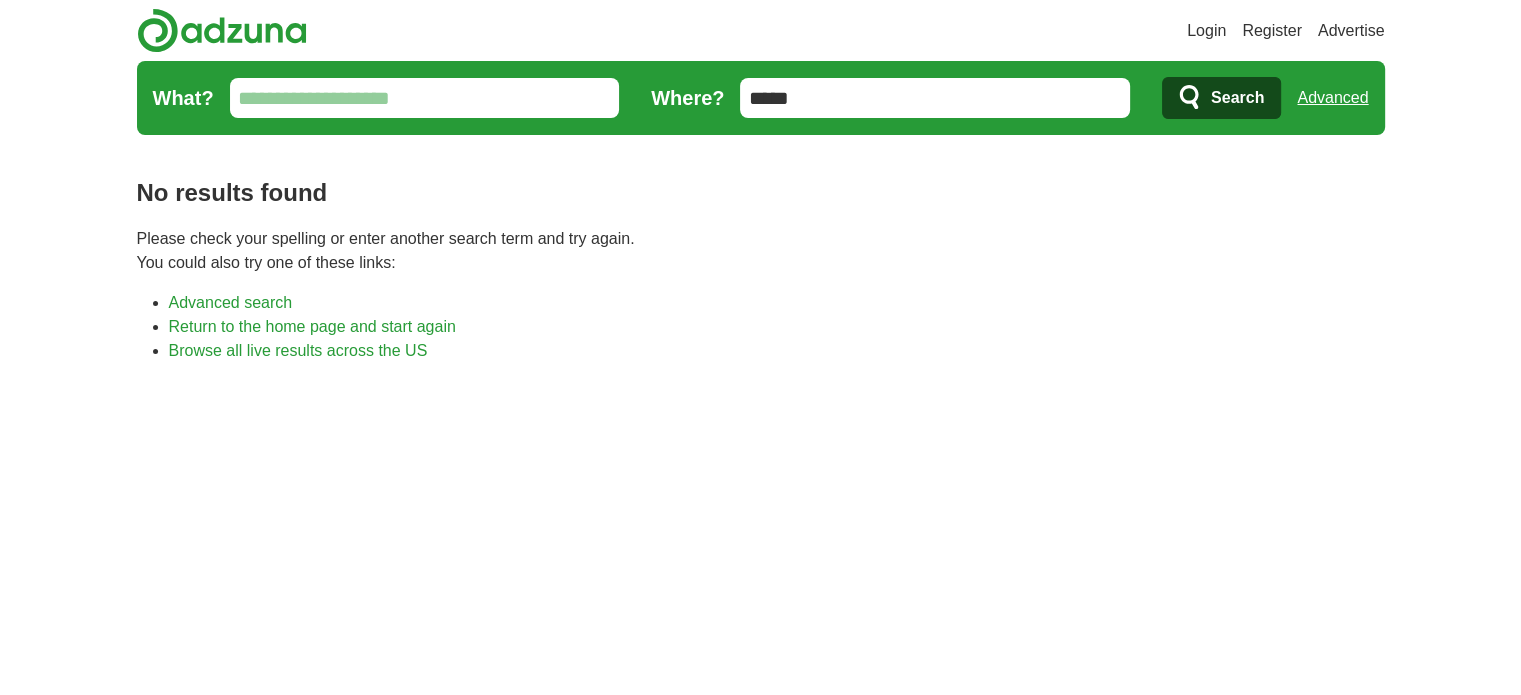 click on "What?" at bounding box center (425, 98) 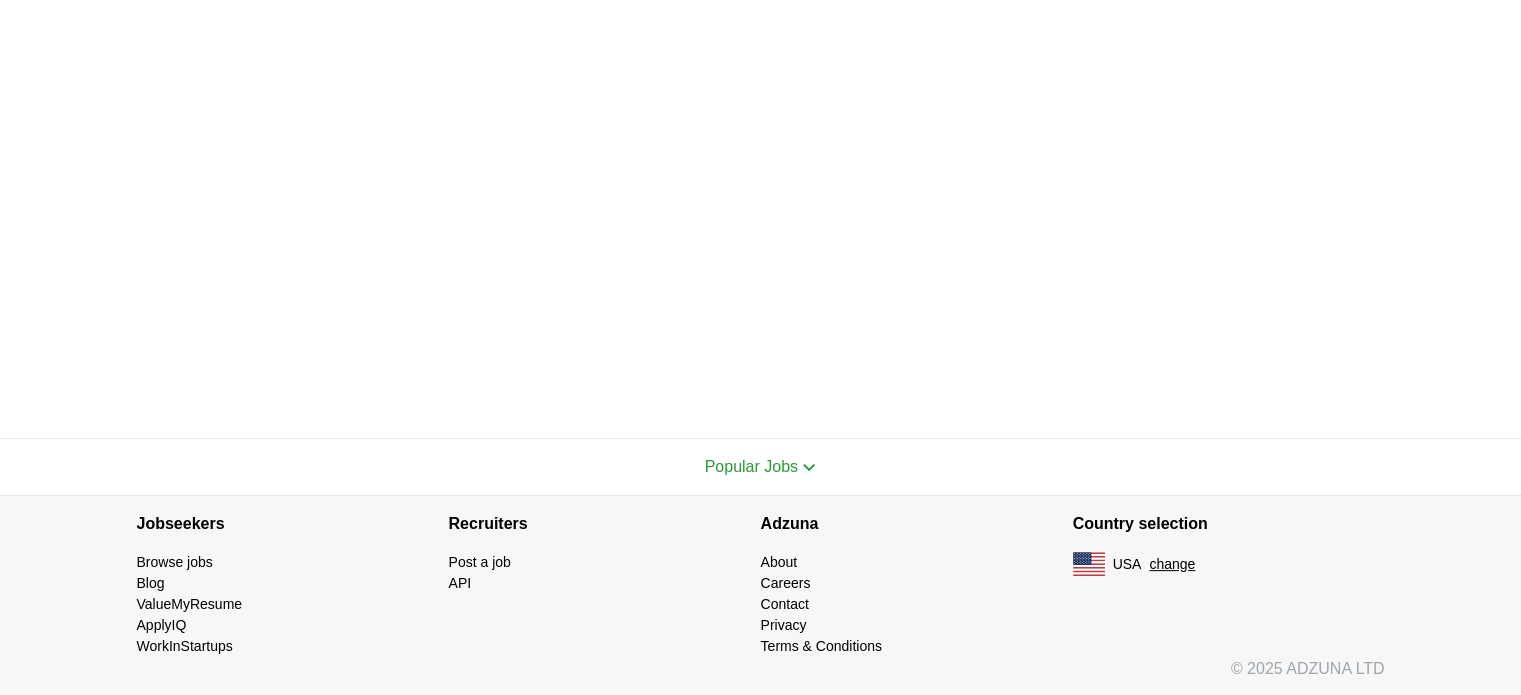 scroll, scrollTop: 0, scrollLeft: 0, axis: both 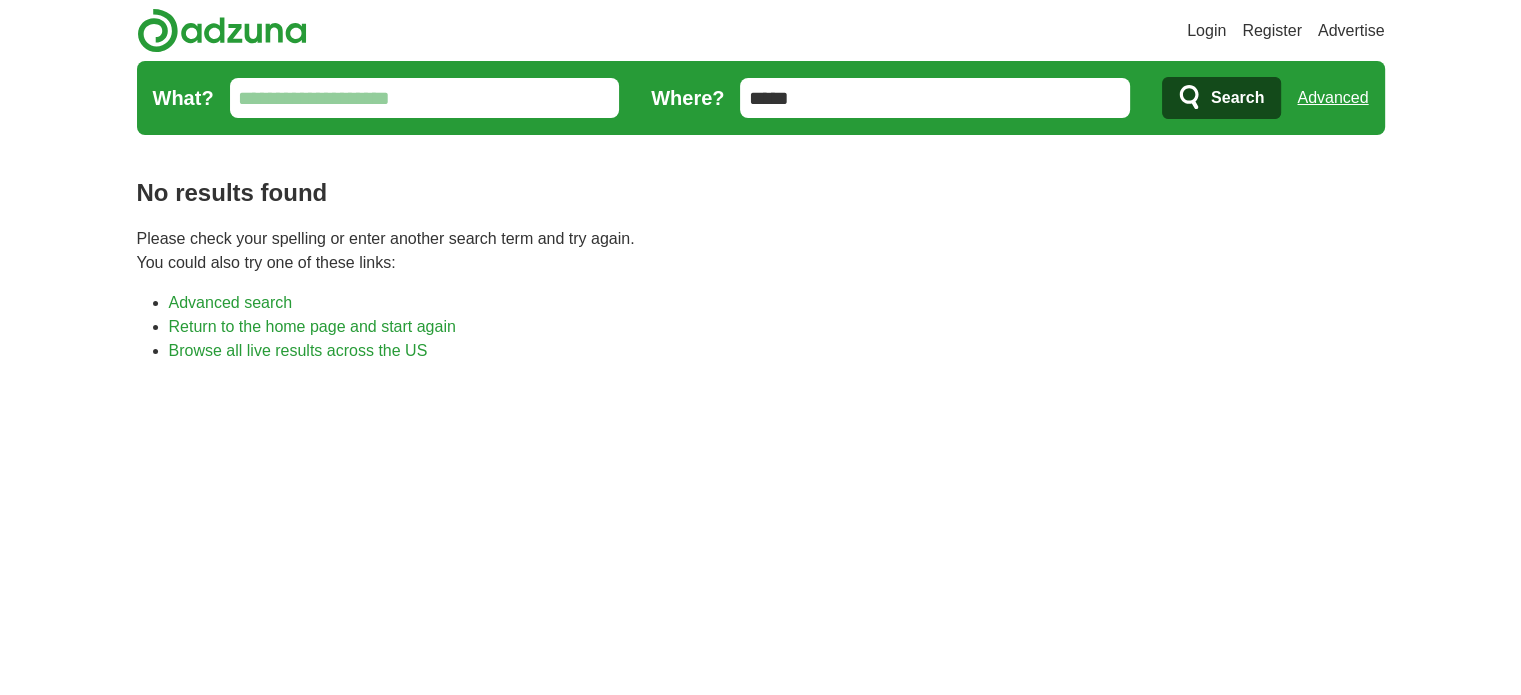click on "*****" at bounding box center [935, 98] 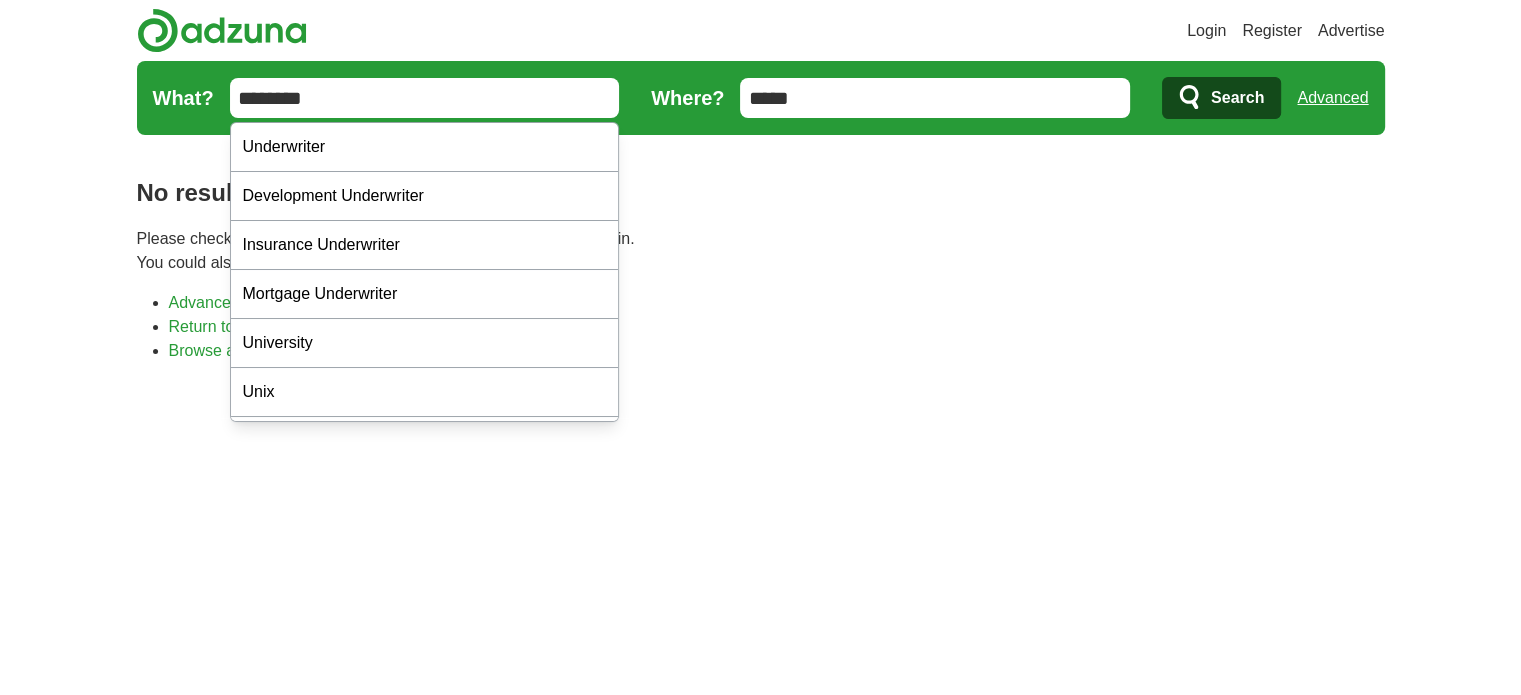 type on "*******" 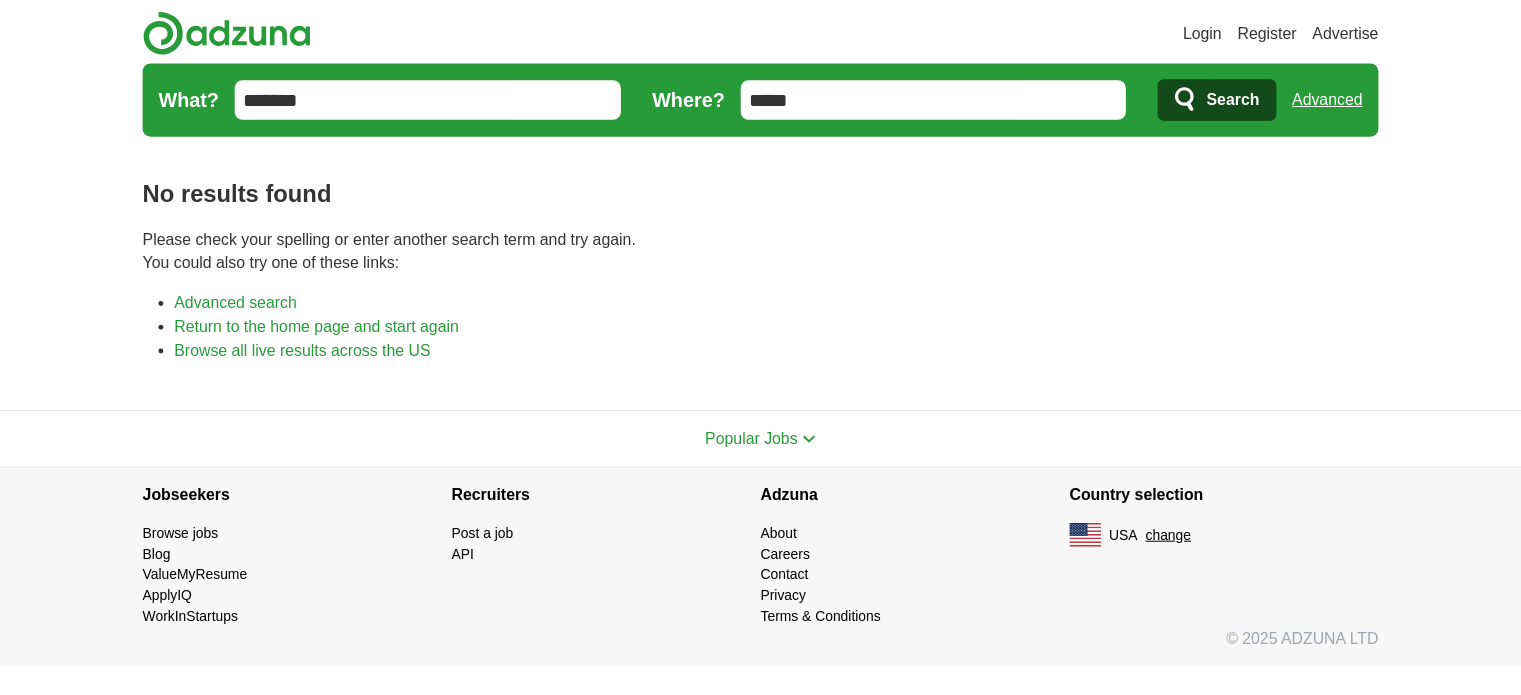 scroll, scrollTop: 0, scrollLeft: 0, axis: both 